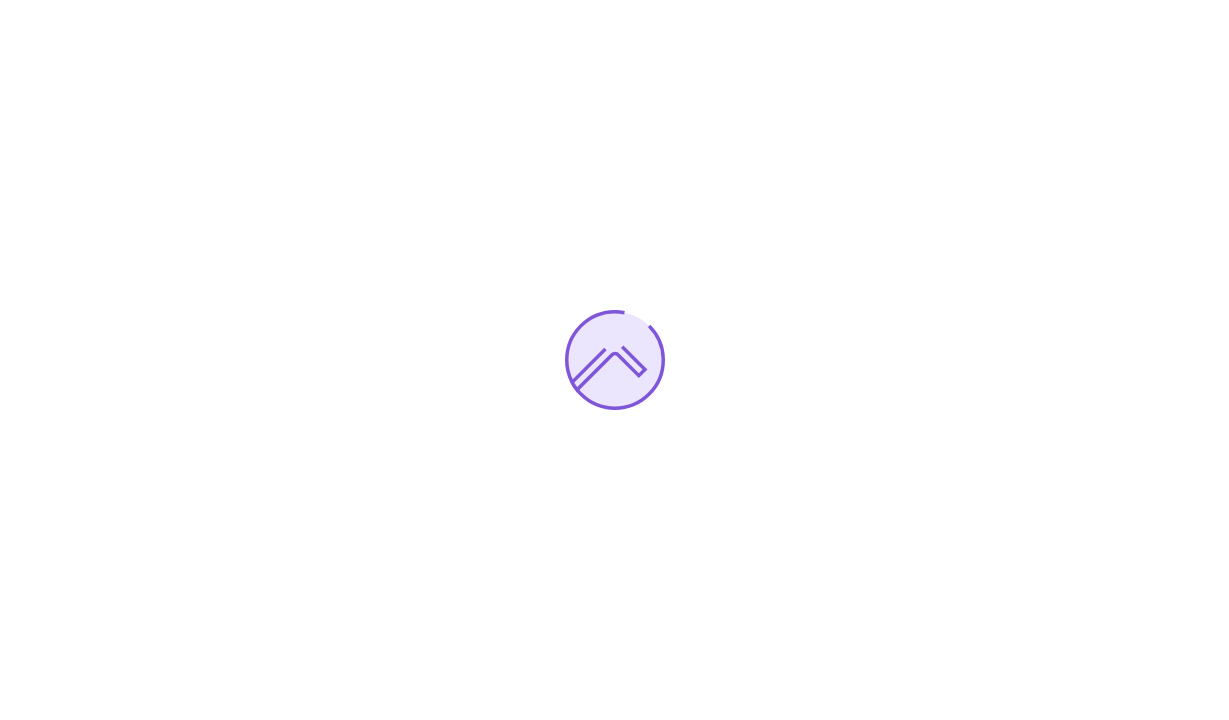 scroll, scrollTop: 0, scrollLeft: 0, axis: both 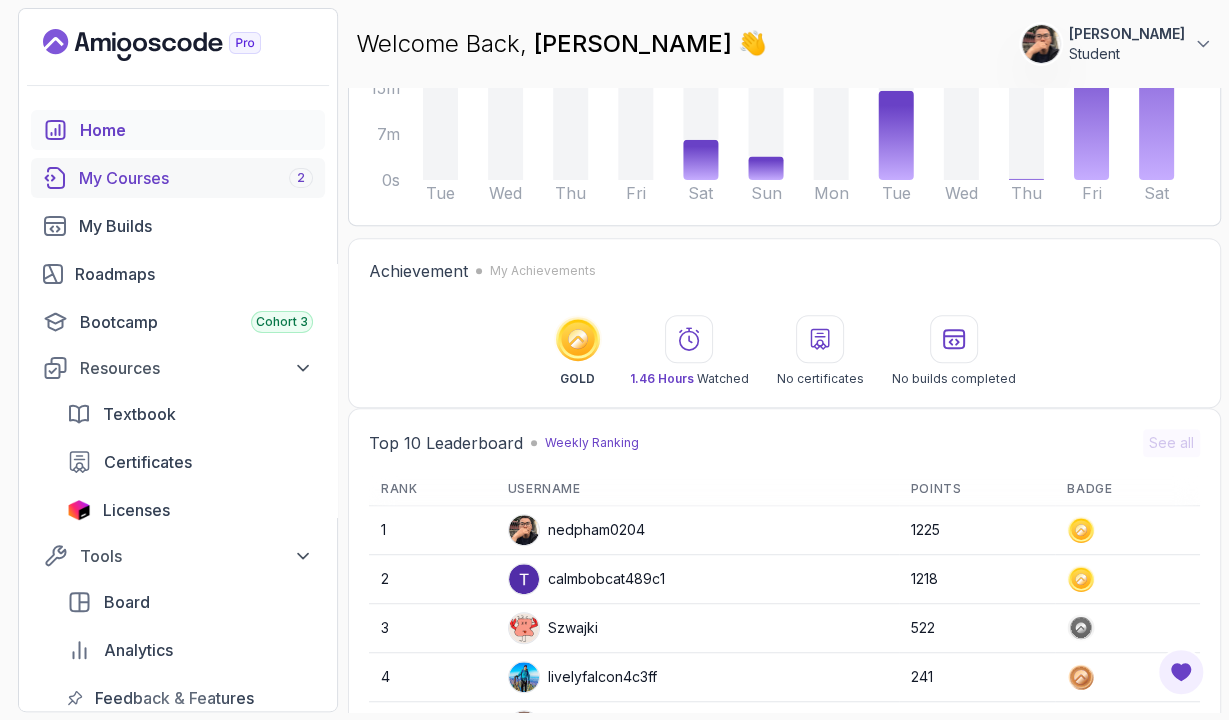 click on "My Courses 2" at bounding box center (196, 178) 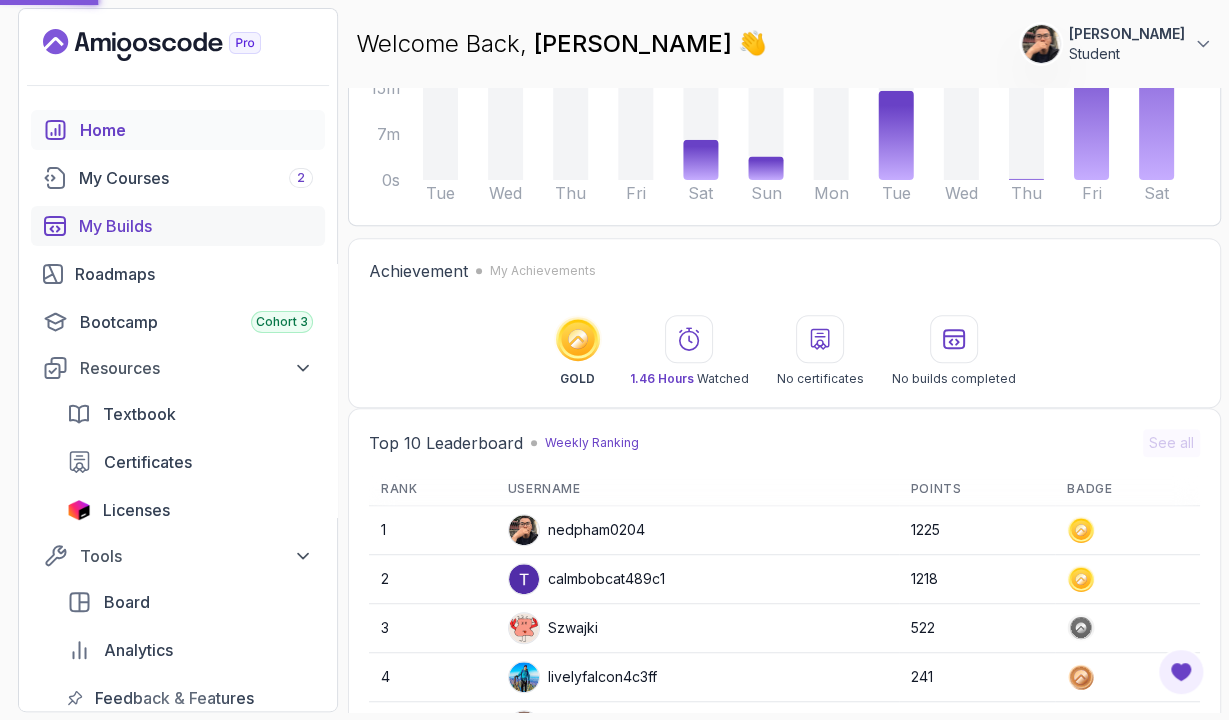 scroll, scrollTop: 0, scrollLeft: 0, axis: both 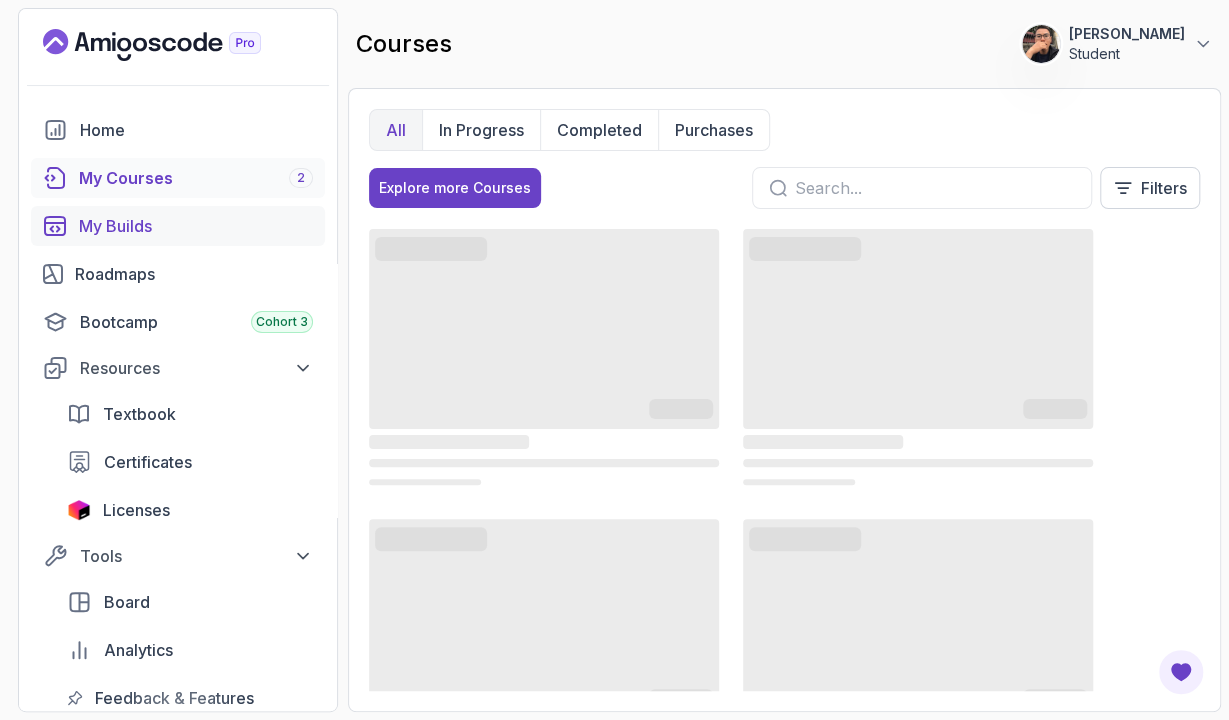 click on "My Builds" at bounding box center [196, 226] 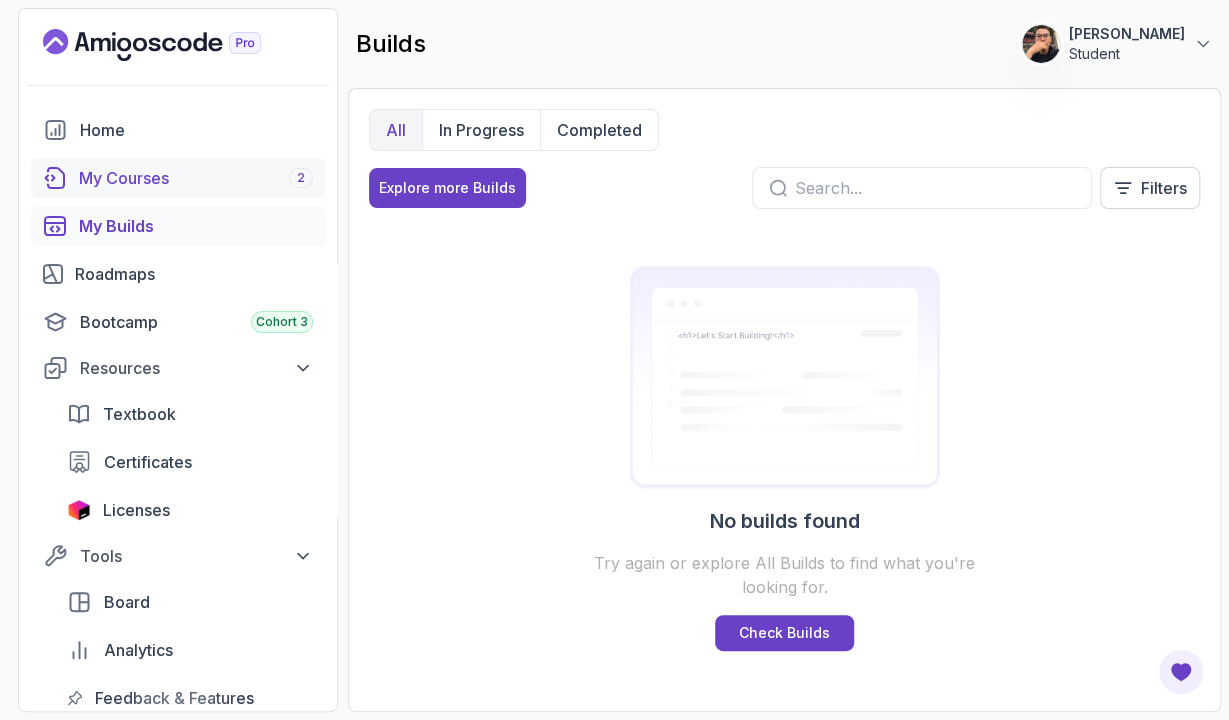 click on "My Courses 2" at bounding box center (196, 178) 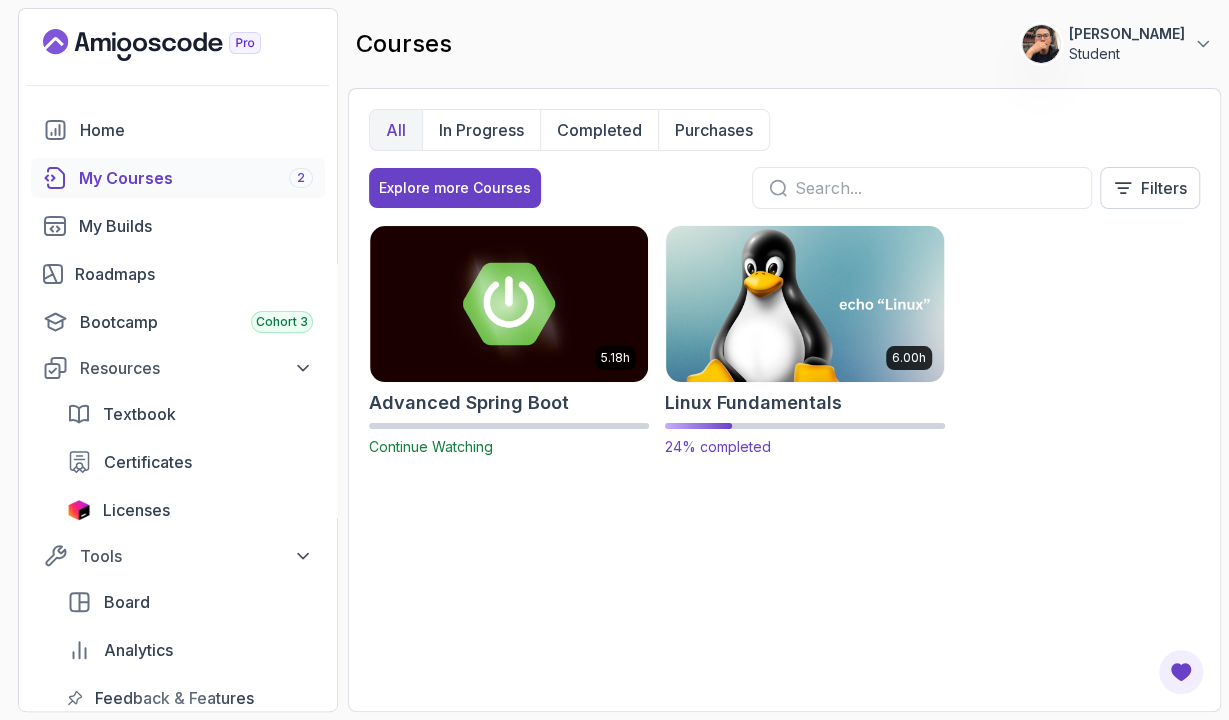 click at bounding box center (805, 303) 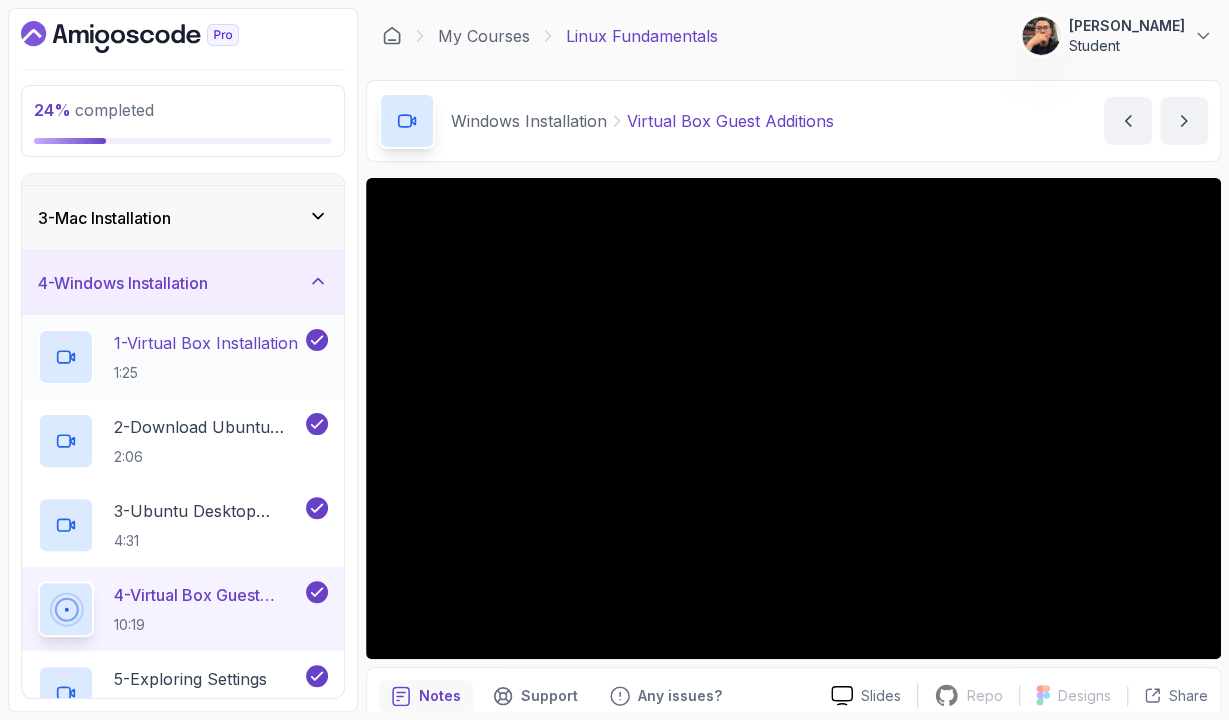 scroll, scrollTop: 116, scrollLeft: 0, axis: vertical 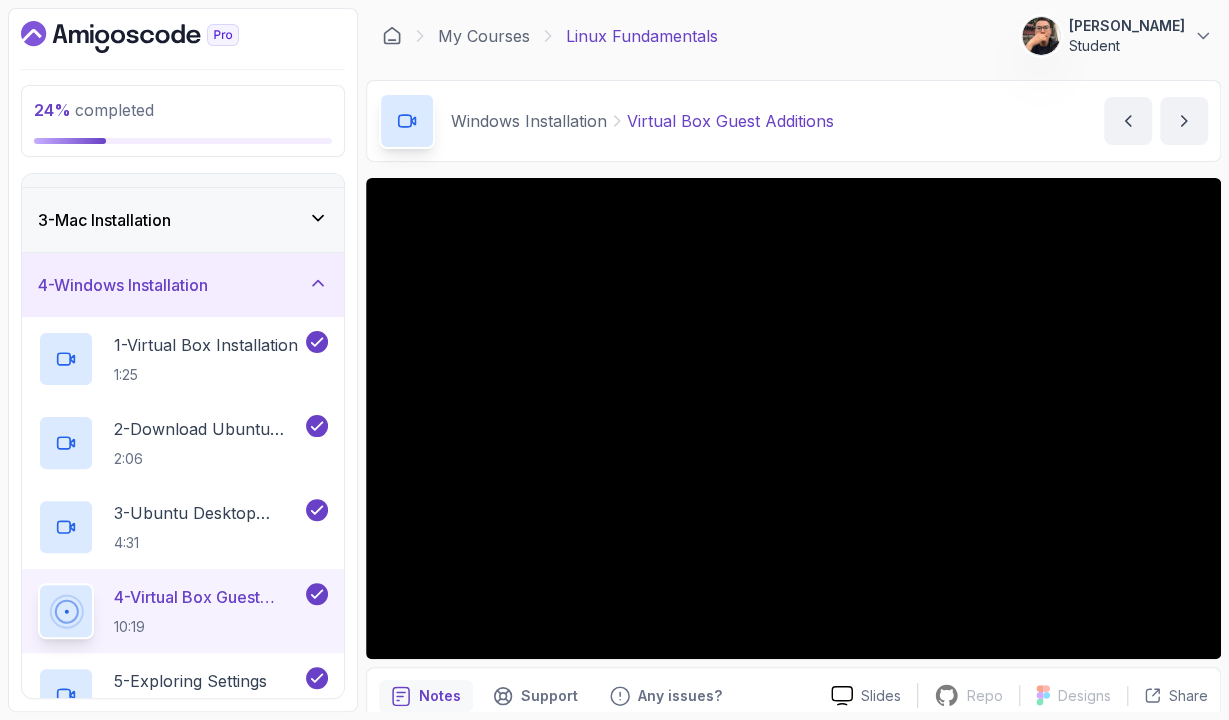 click on "4  -  Windows Installation" at bounding box center (183, 285) 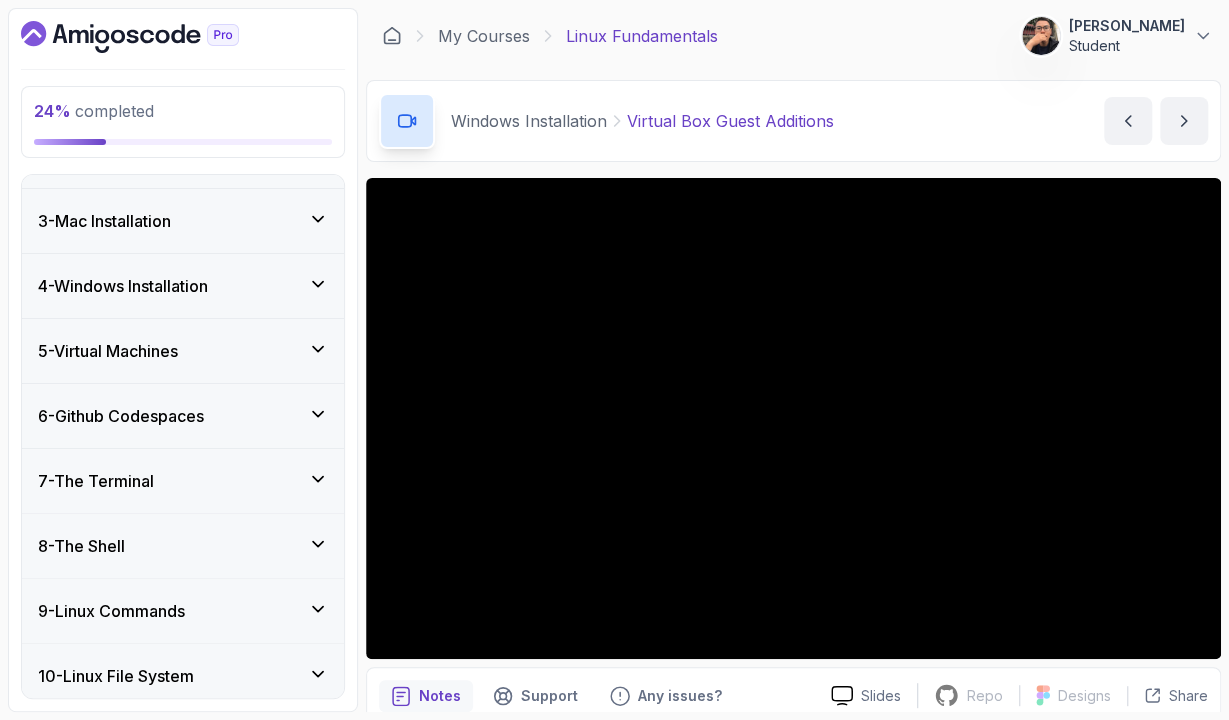 click on "6  -  Github Codespaces" at bounding box center (183, 416) 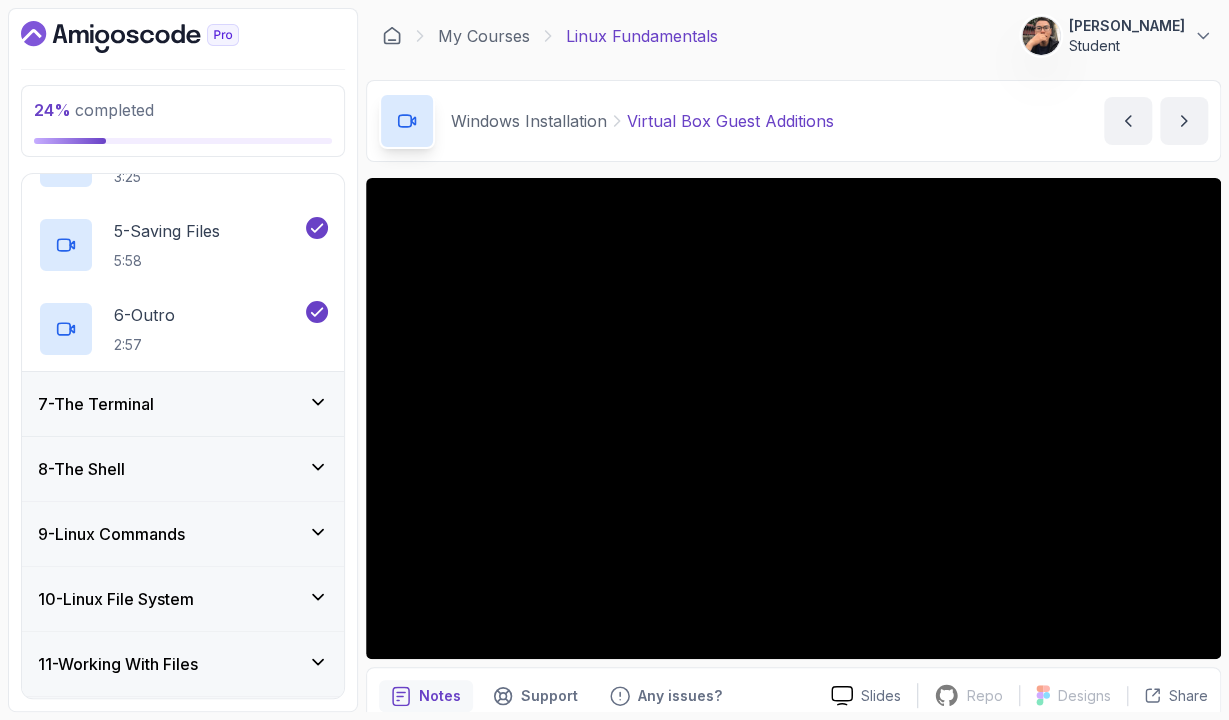 click on "7  -  The Terminal" at bounding box center (183, 404) 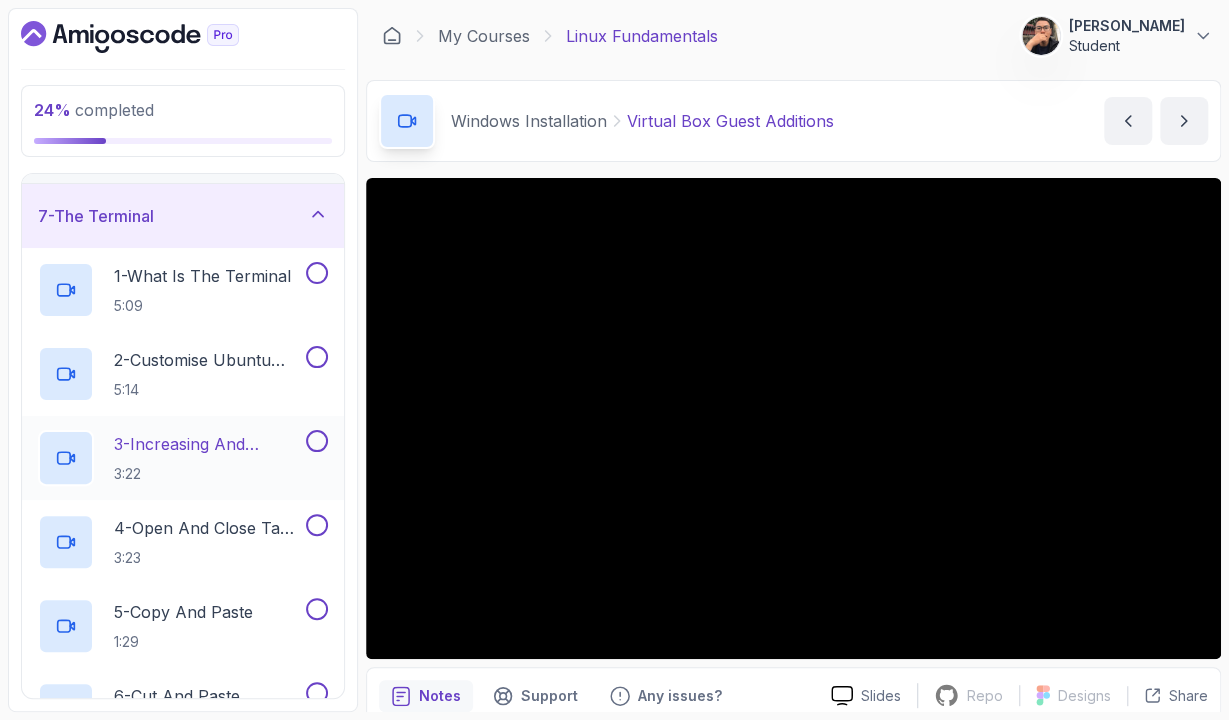 scroll, scrollTop: 377, scrollLeft: 0, axis: vertical 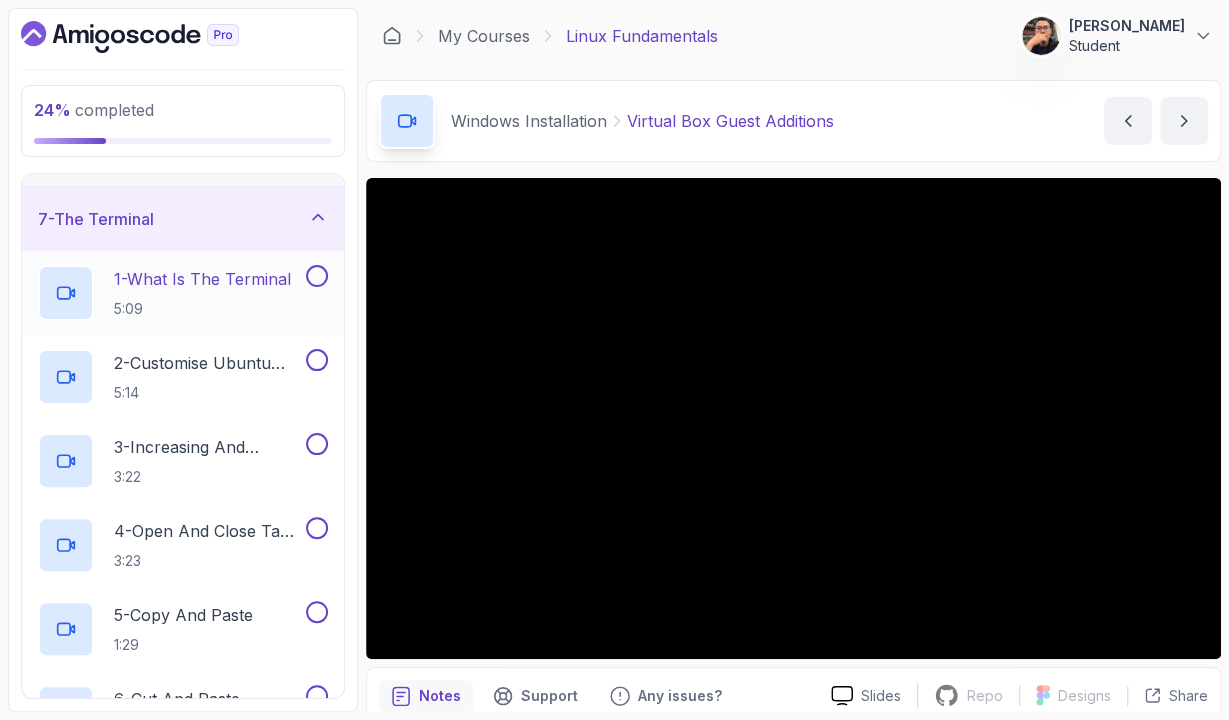 click on "1  -  What Is The Terminal 5:09" at bounding box center [202, 293] 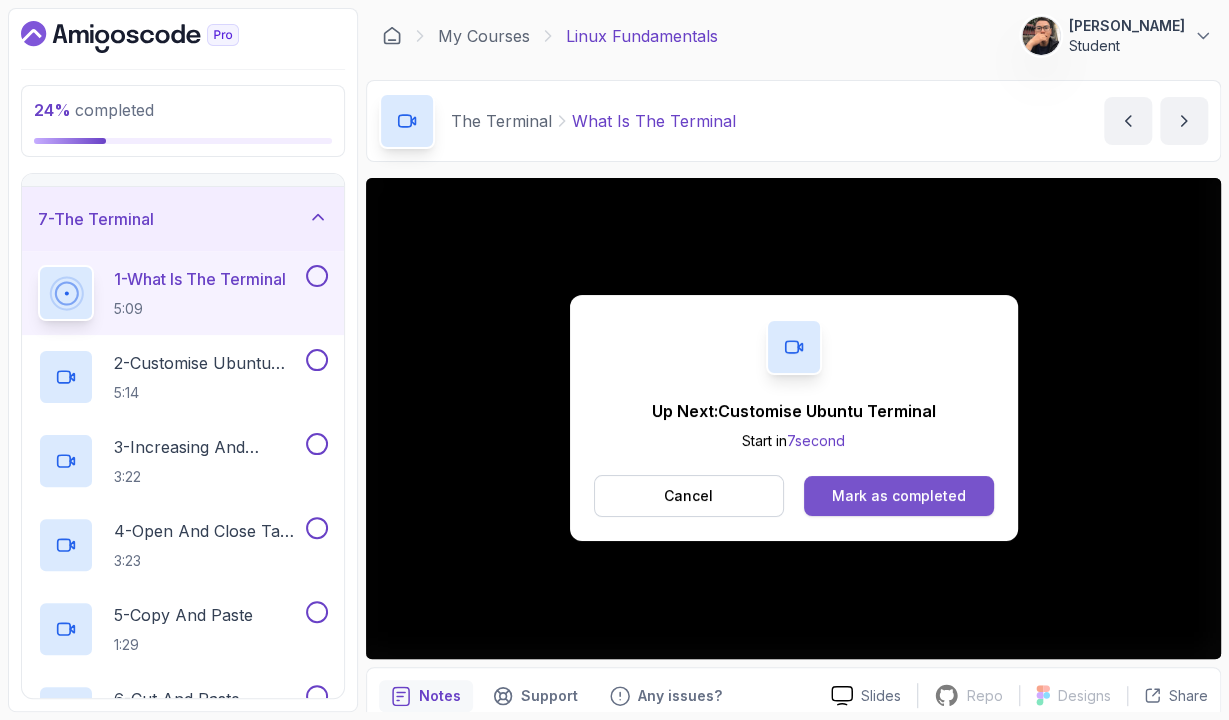 click on "Mark as completed" at bounding box center [899, 496] 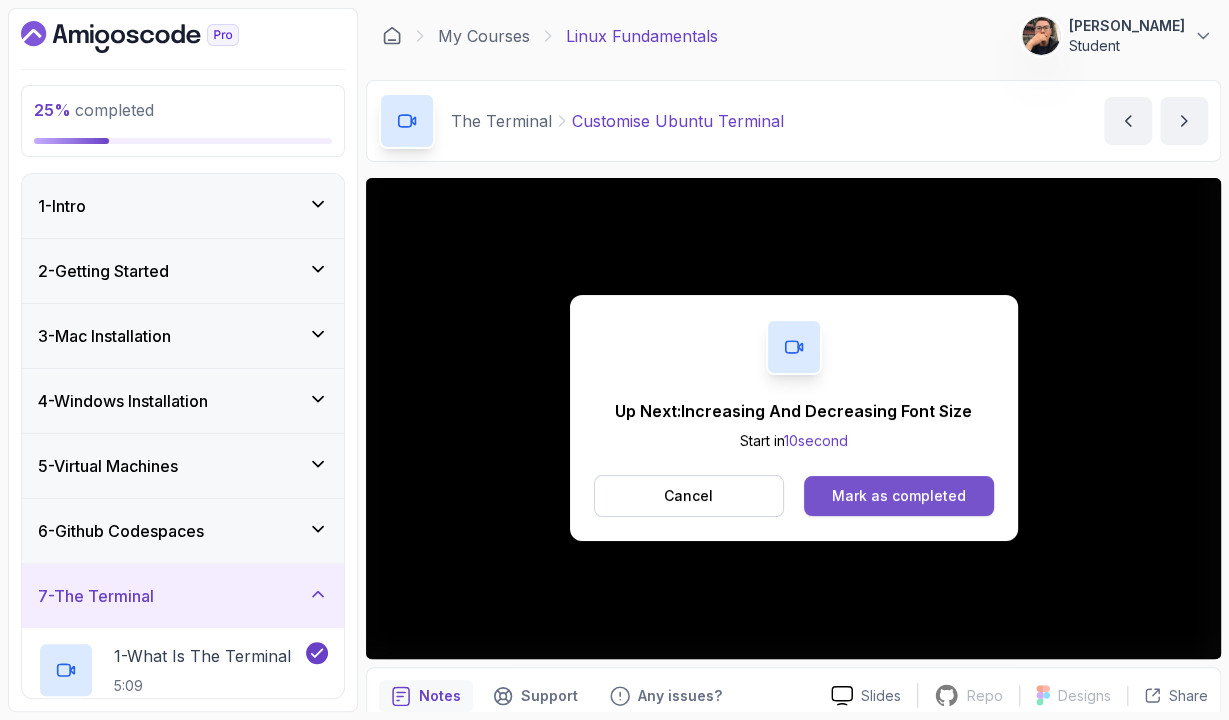 click on "Mark as completed" at bounding box center (898, 496) 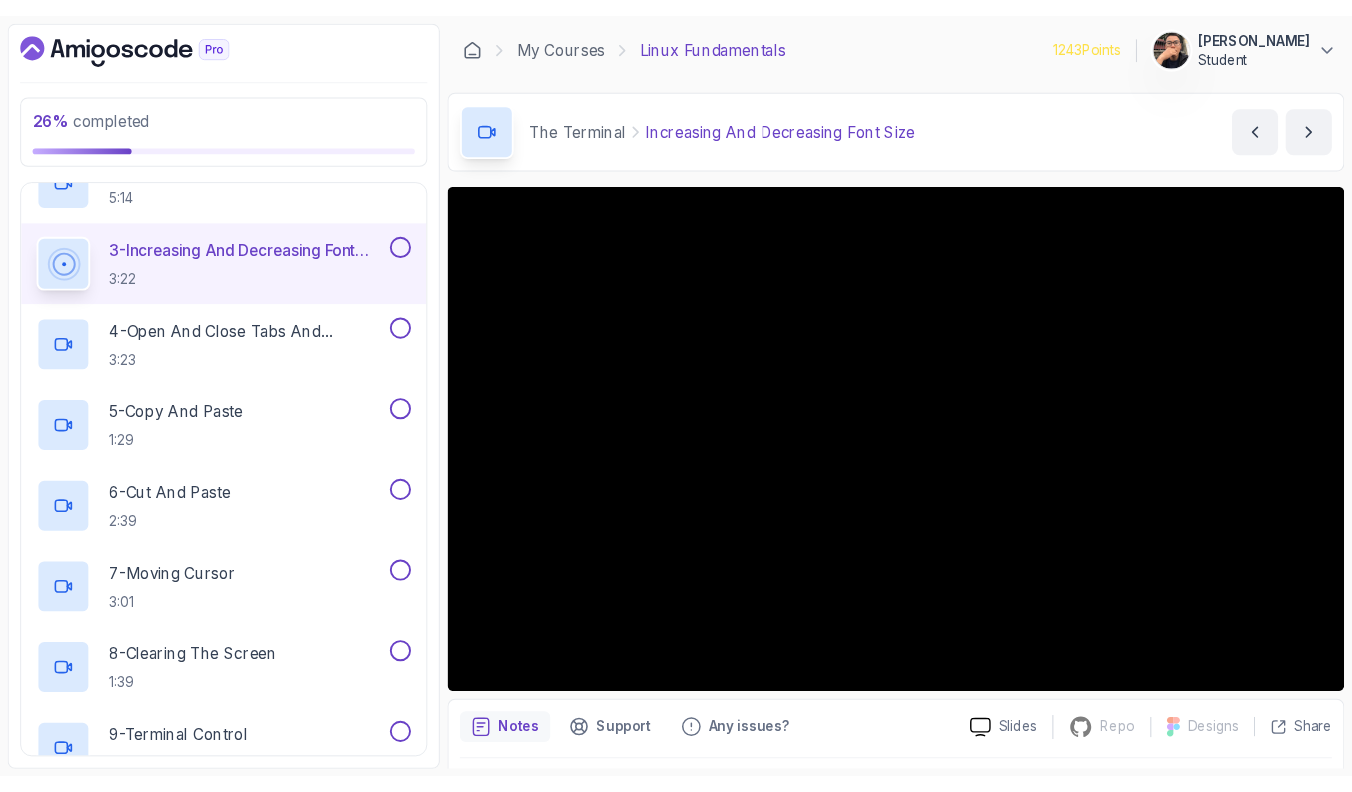 scroll, scrollTop: 580, scrollLeft: 0, axis: vertical 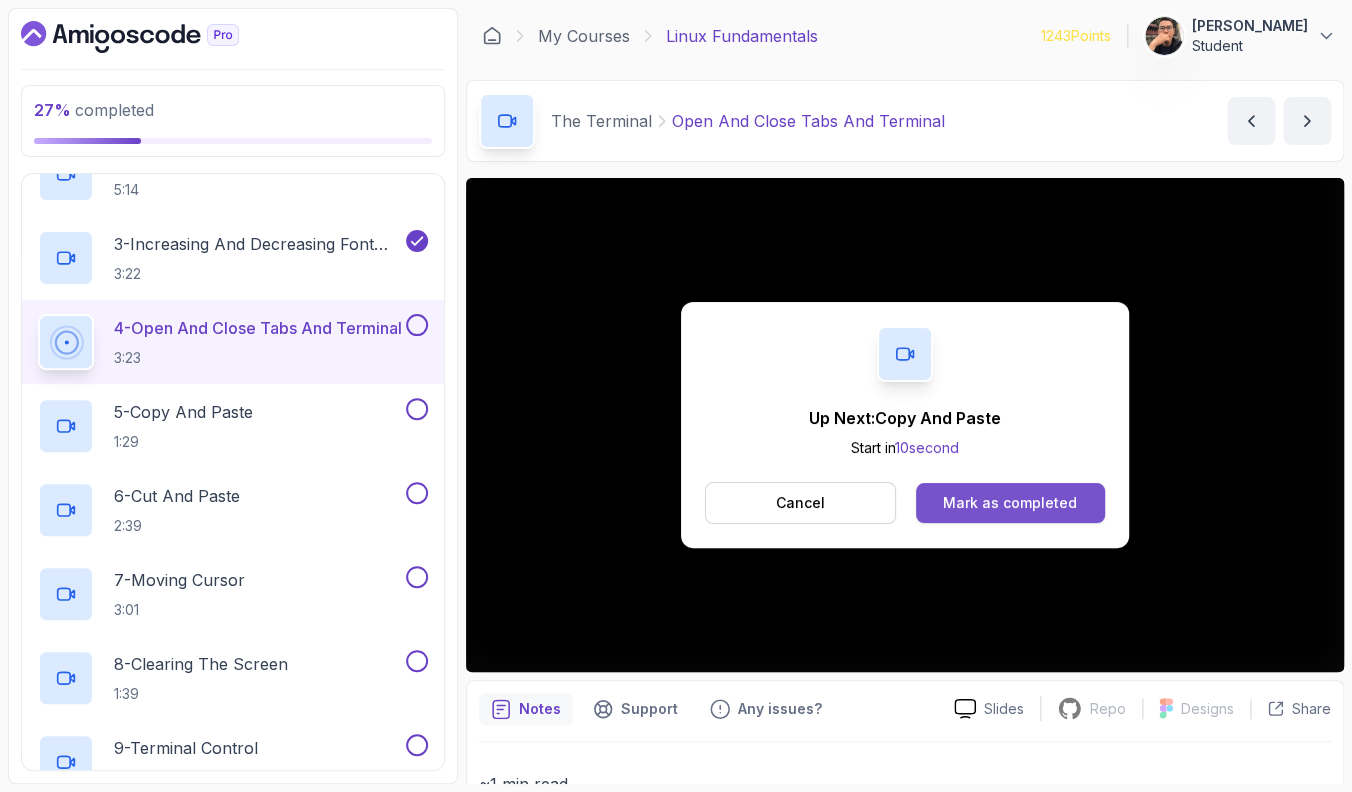 click on "Mark as completed" at bounding box center (1010, 503) 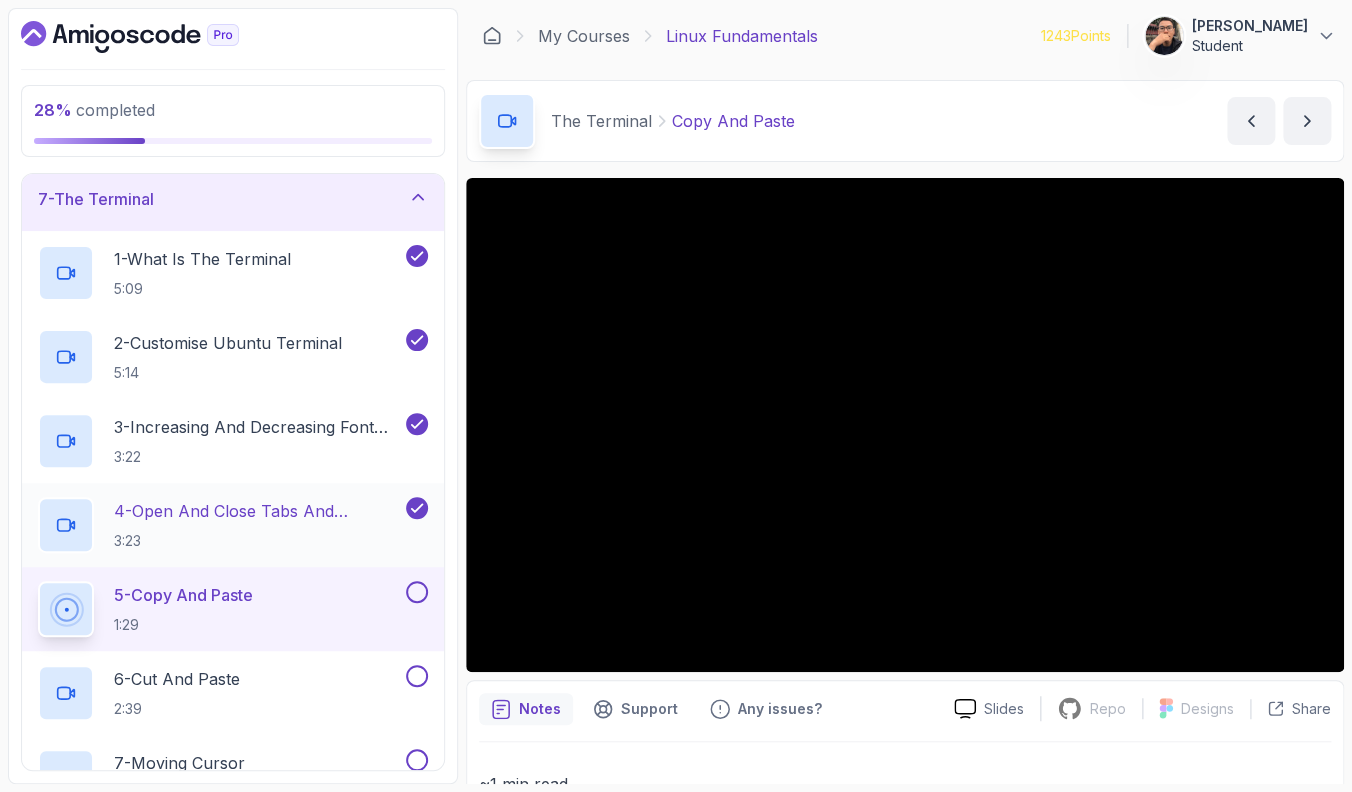 scroll, scrollTop: 351, scrollLeft: 0, axis: vertical 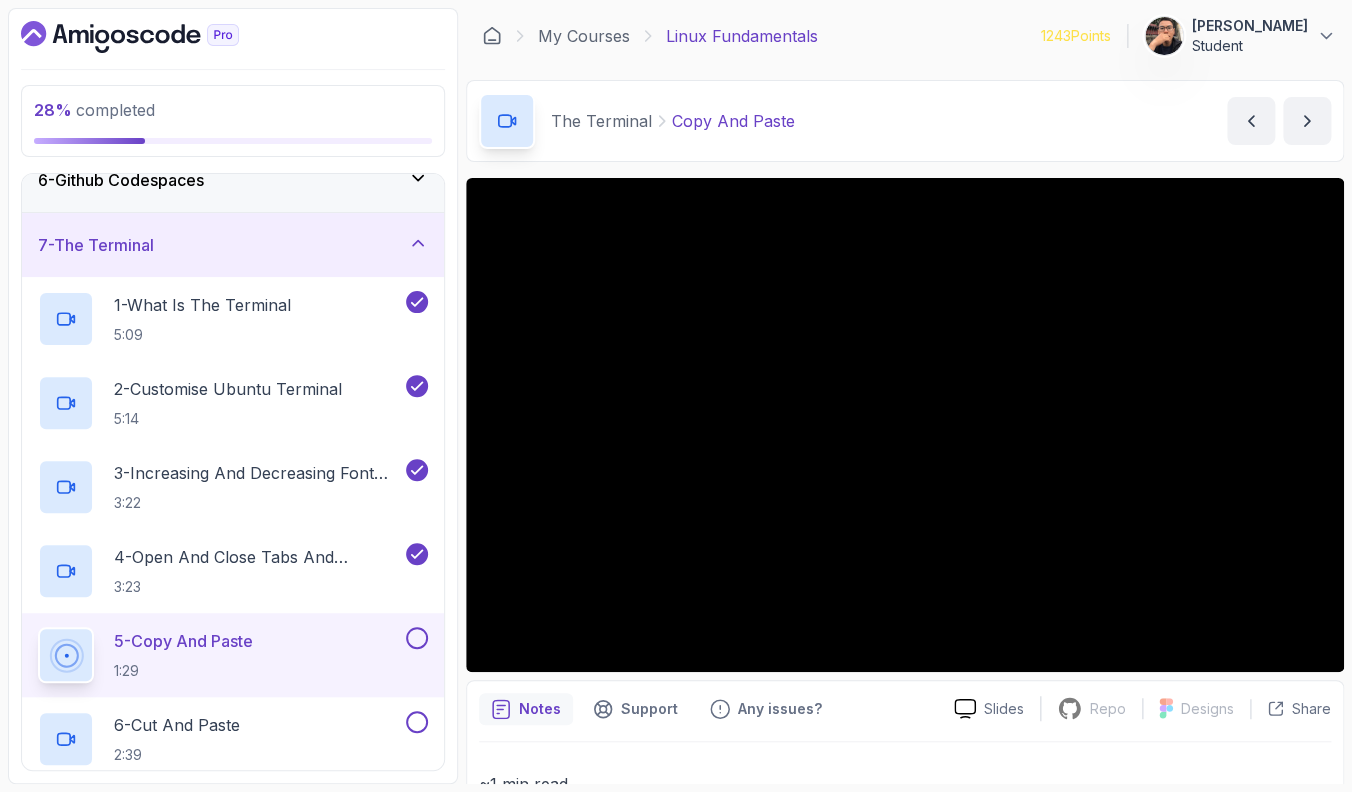 click on "7  -  The Terminal" at bounding box center [233, 245] 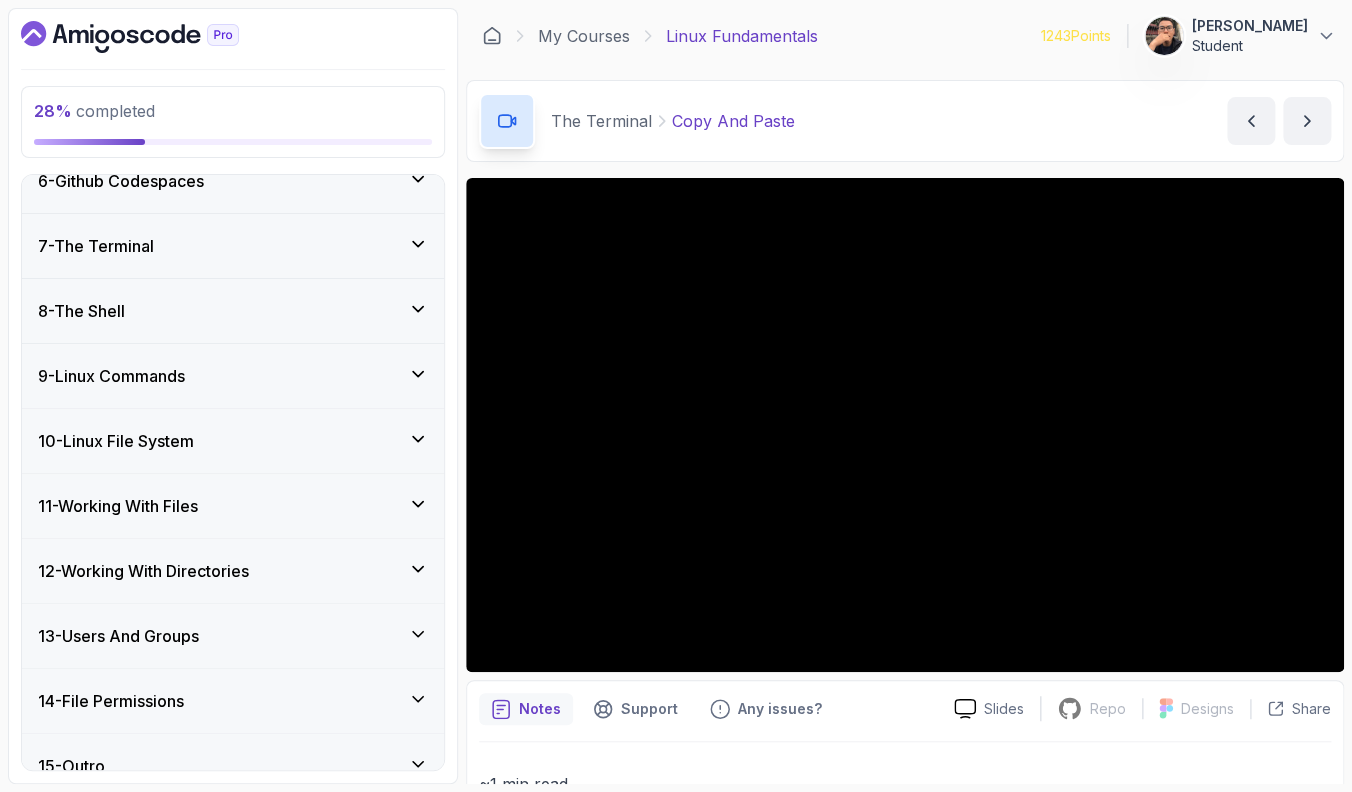 click on "7  -  The Terminal" at bounding box center (233, 246) 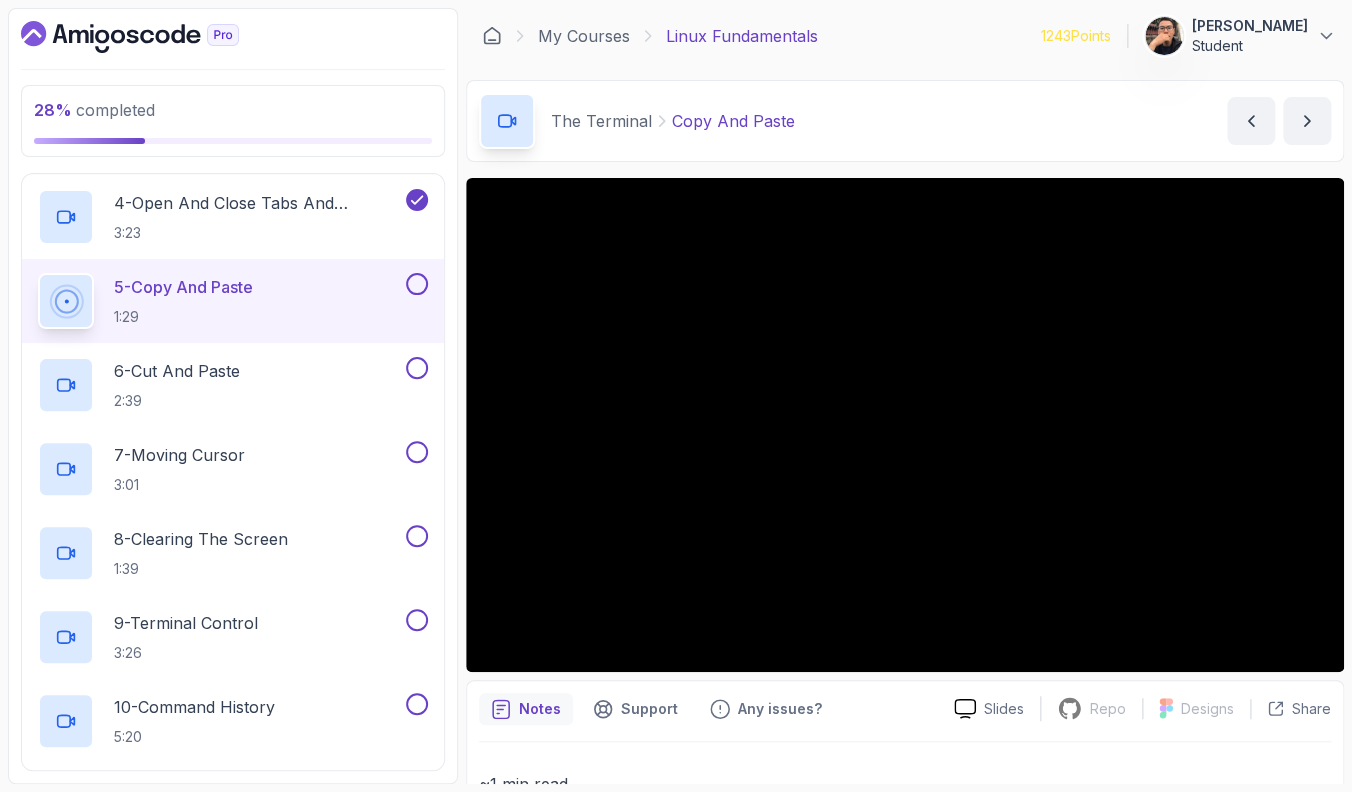 scroll, scrollTop: 706, scrollLeft: 0, axis: vertical 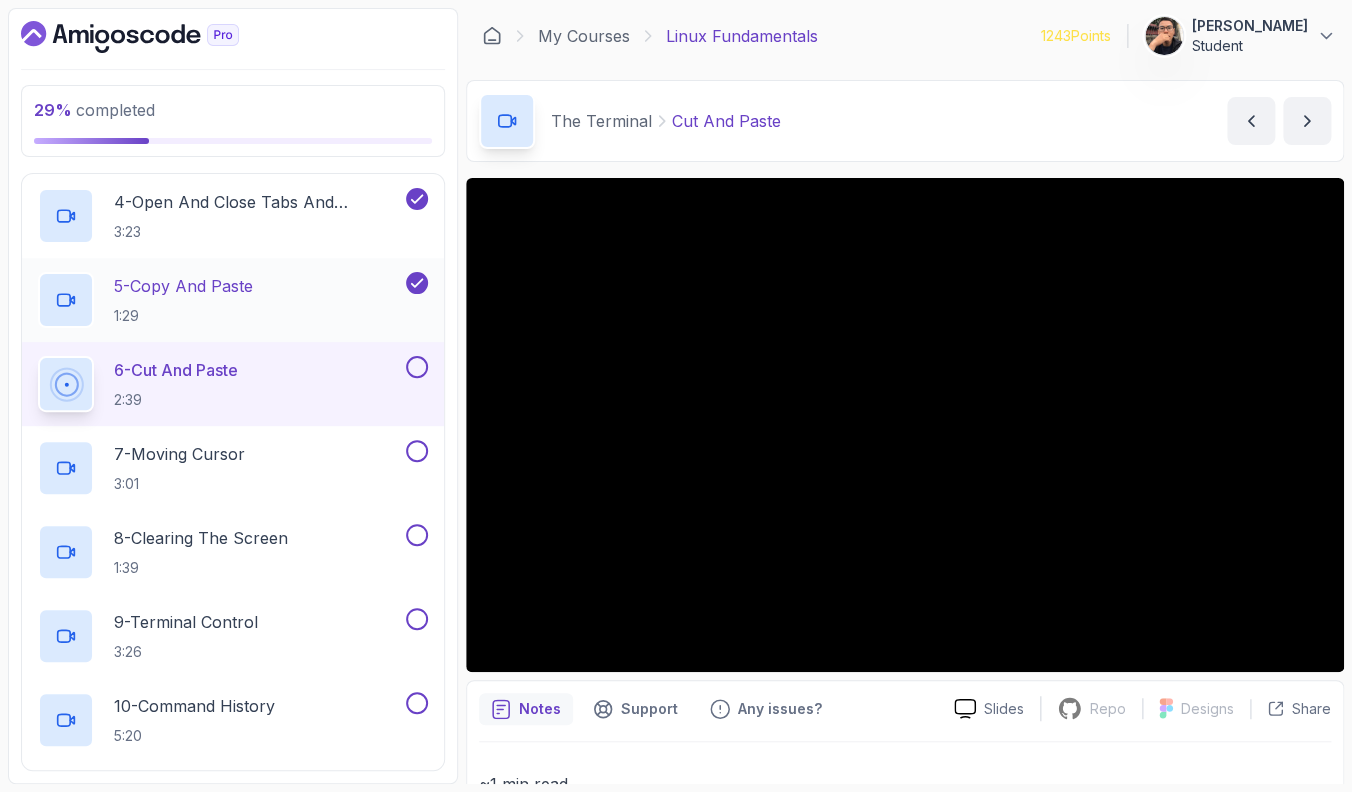 click on "5  -  Copy And Paste 1:29" at bounding box center [220, 300] 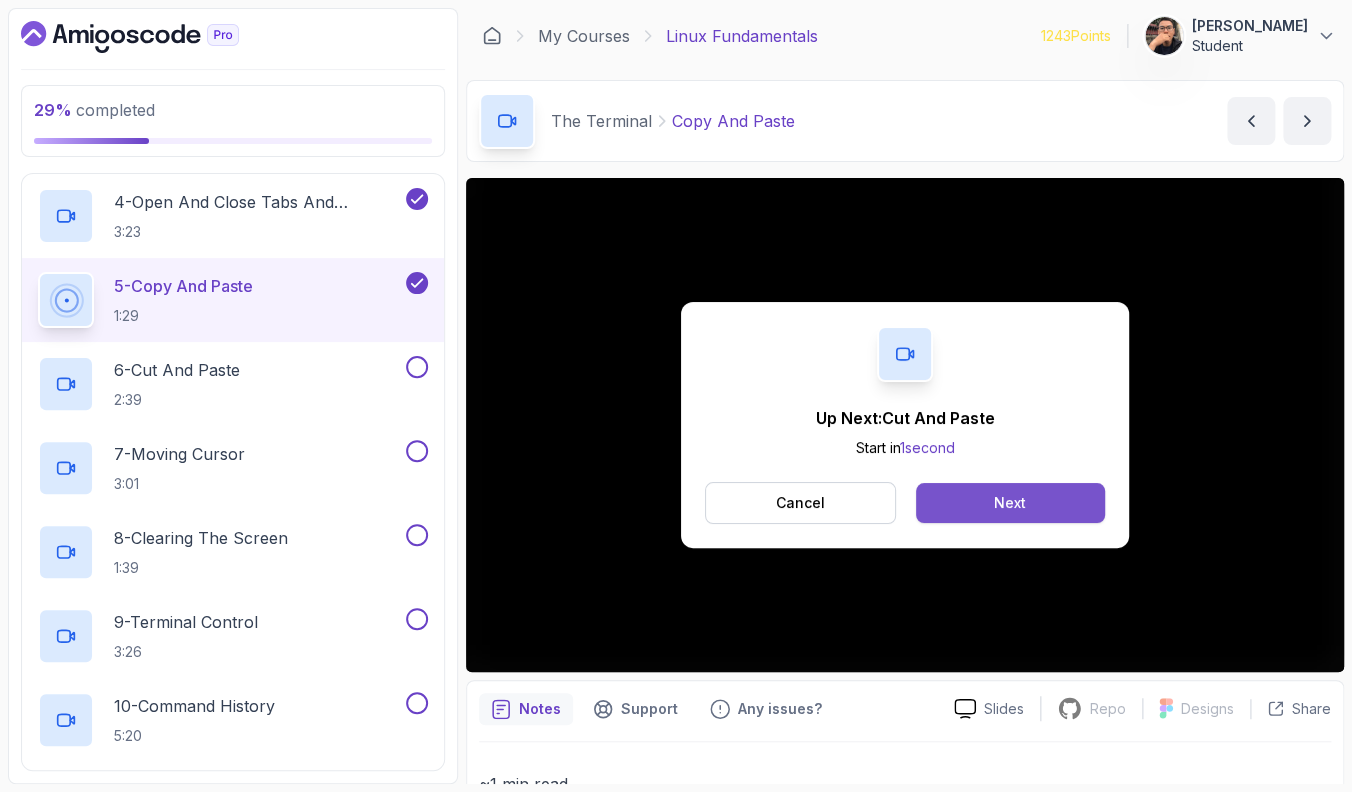 click on "Next" at bounding box center (1010, 503) 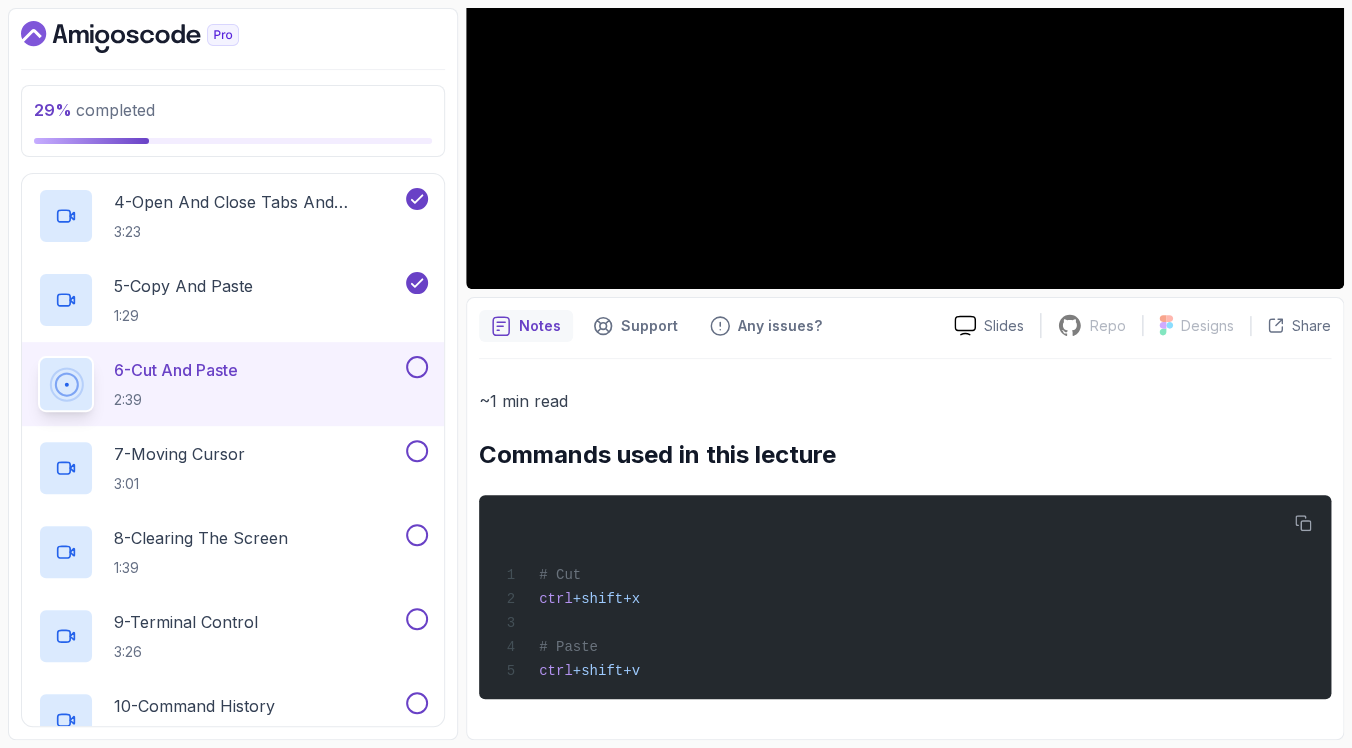 scroll, scrollTop: 385, scrollLeft: 0, axis: vertical 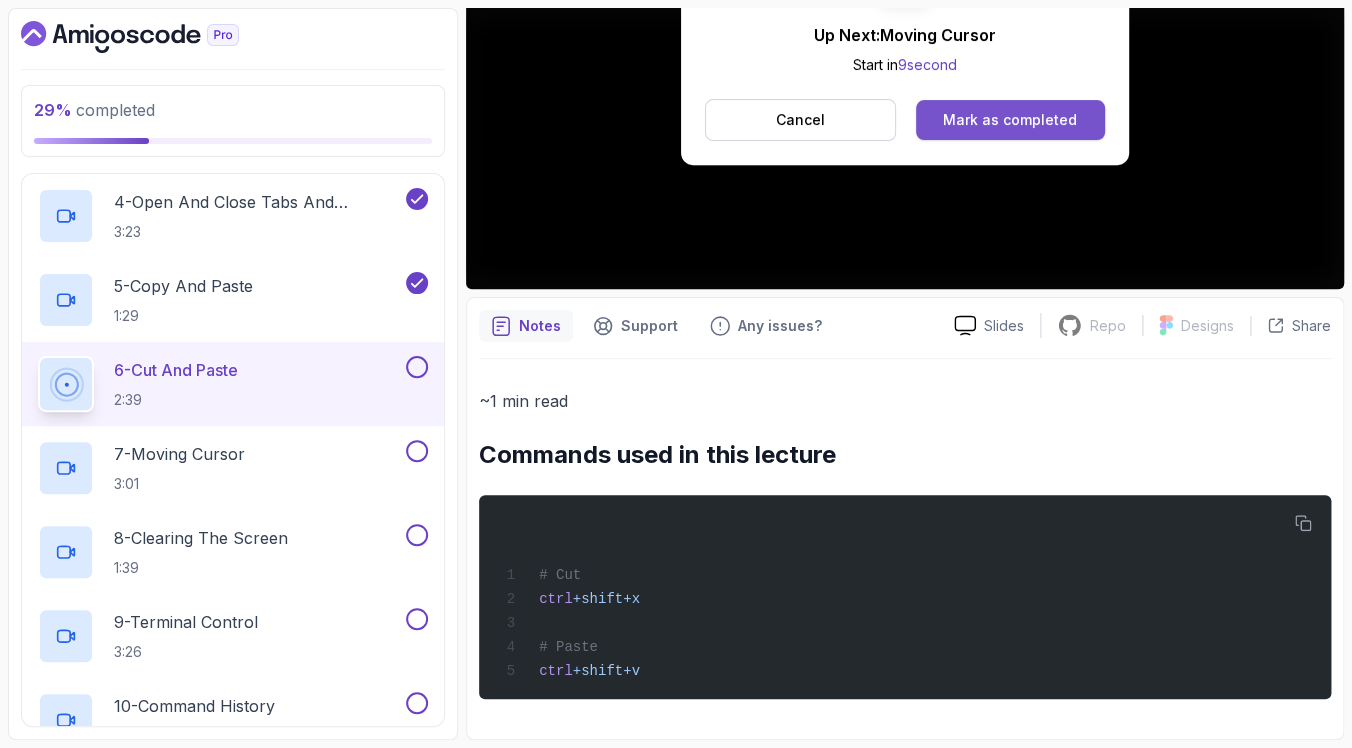 click on "Mark as completed" at bounding box center [1010, 120] 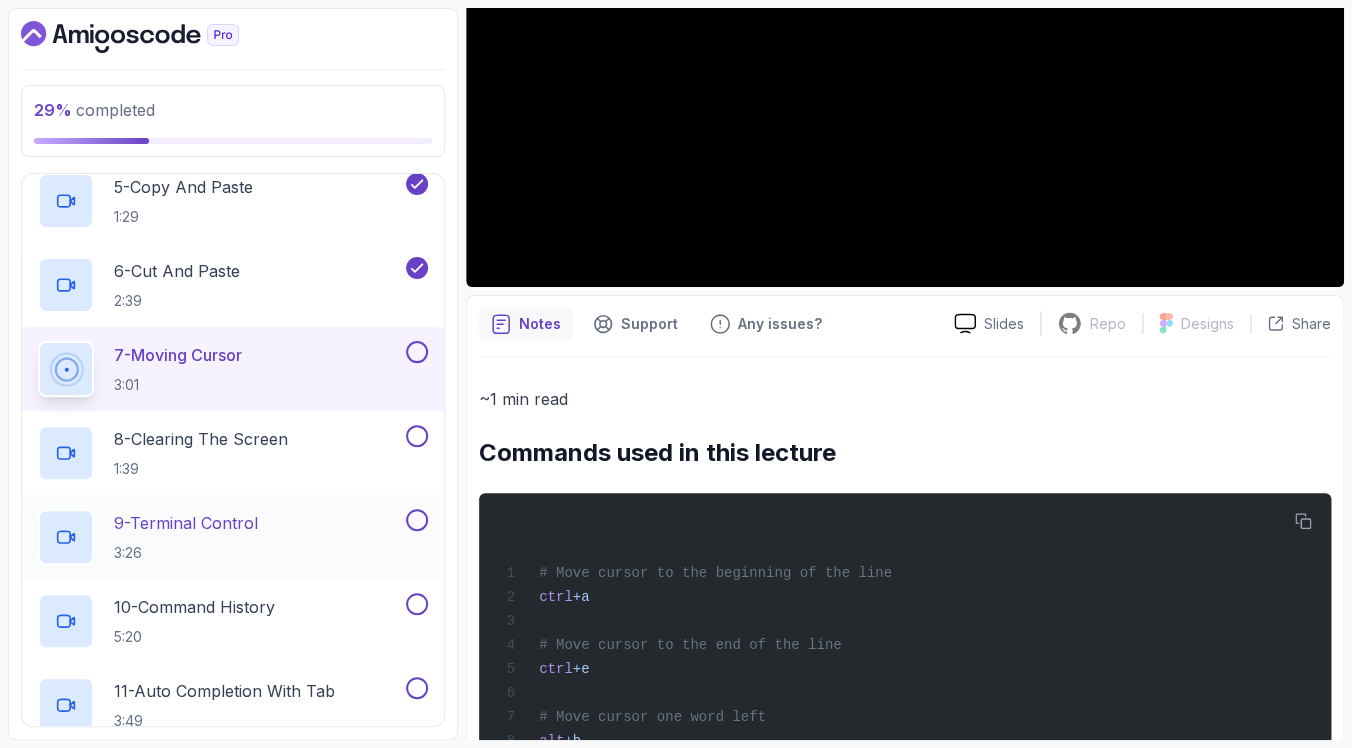 scroll, scrollTop: 706, scrollLeft: 0, axis: vertical 